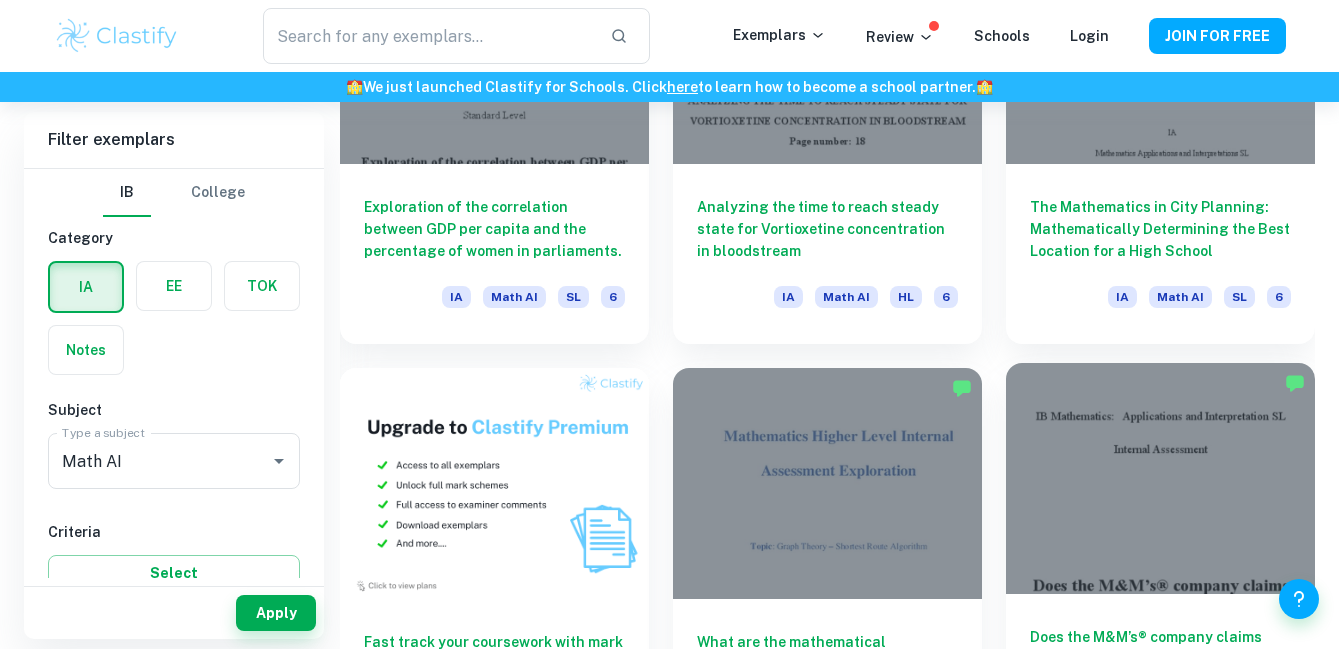 scroll, scrollTop: 1117, scrollLeft: 0, axis: vertical 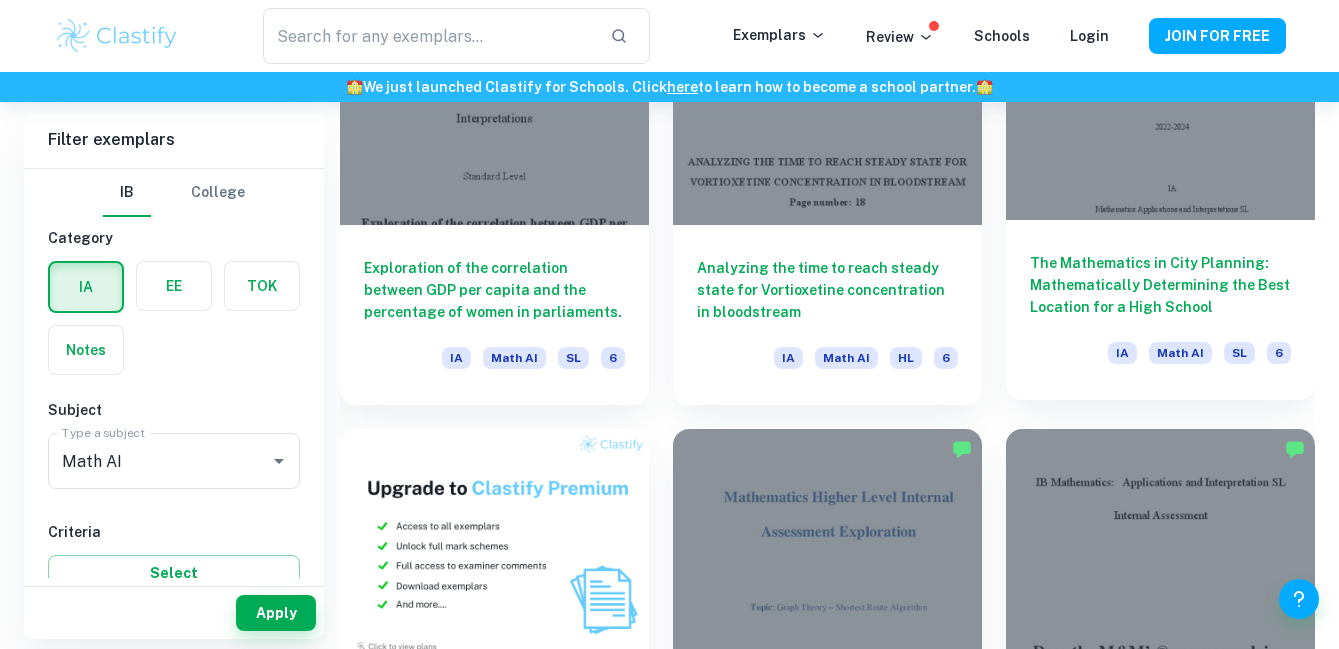 click on "The Mathematics in City Planning: Mathematically Determining the Best Location for a High School IA Math AI SL 6" at bounding box center (1160, 310) 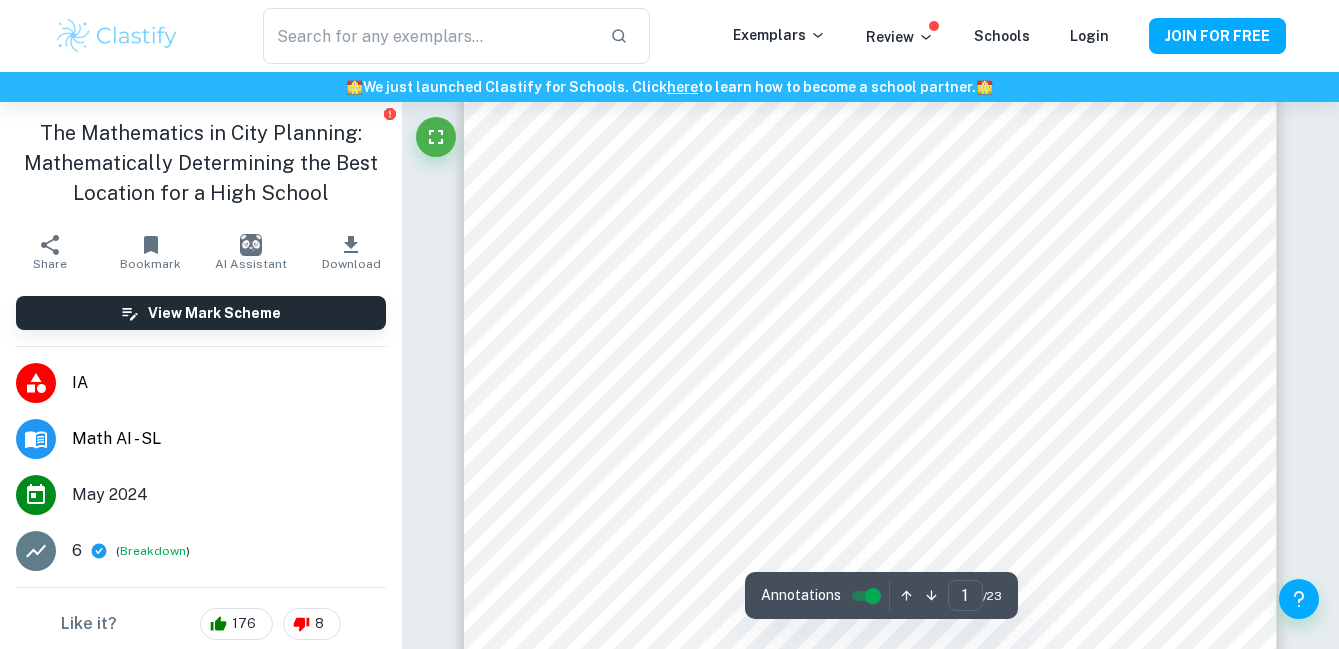 scroll, scrollTop: 480, scrollLeft: 0, axis: vertical 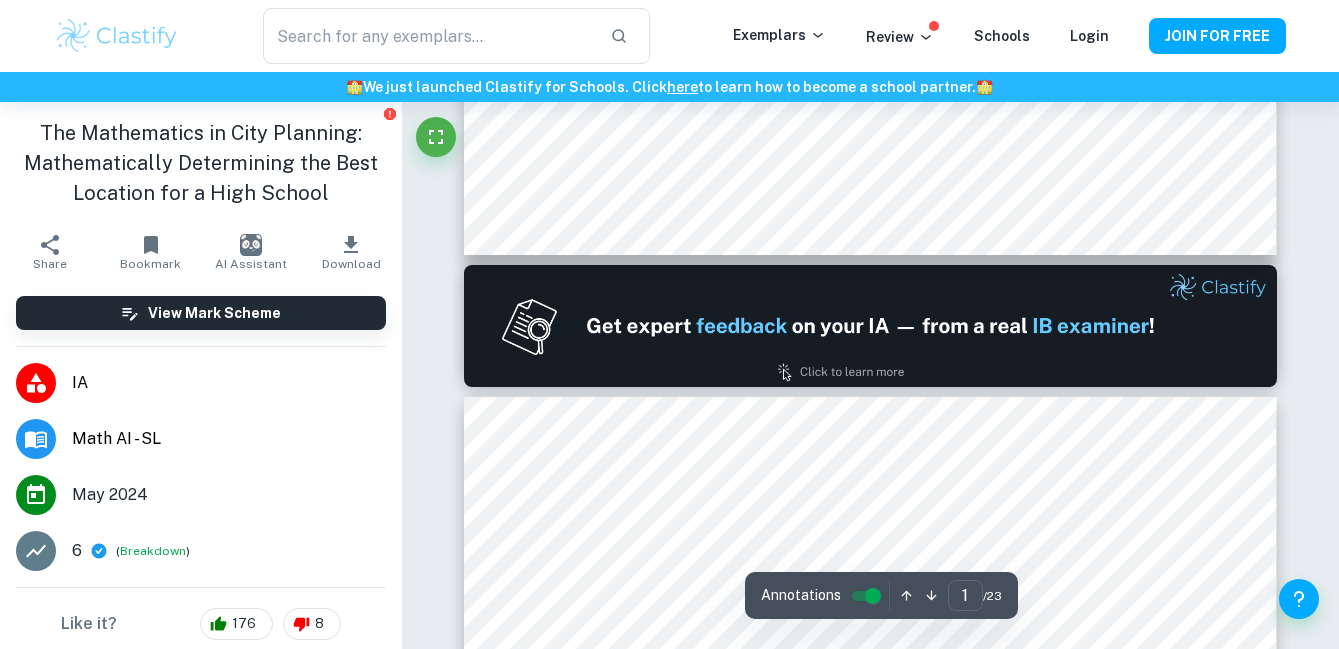 type on "2" 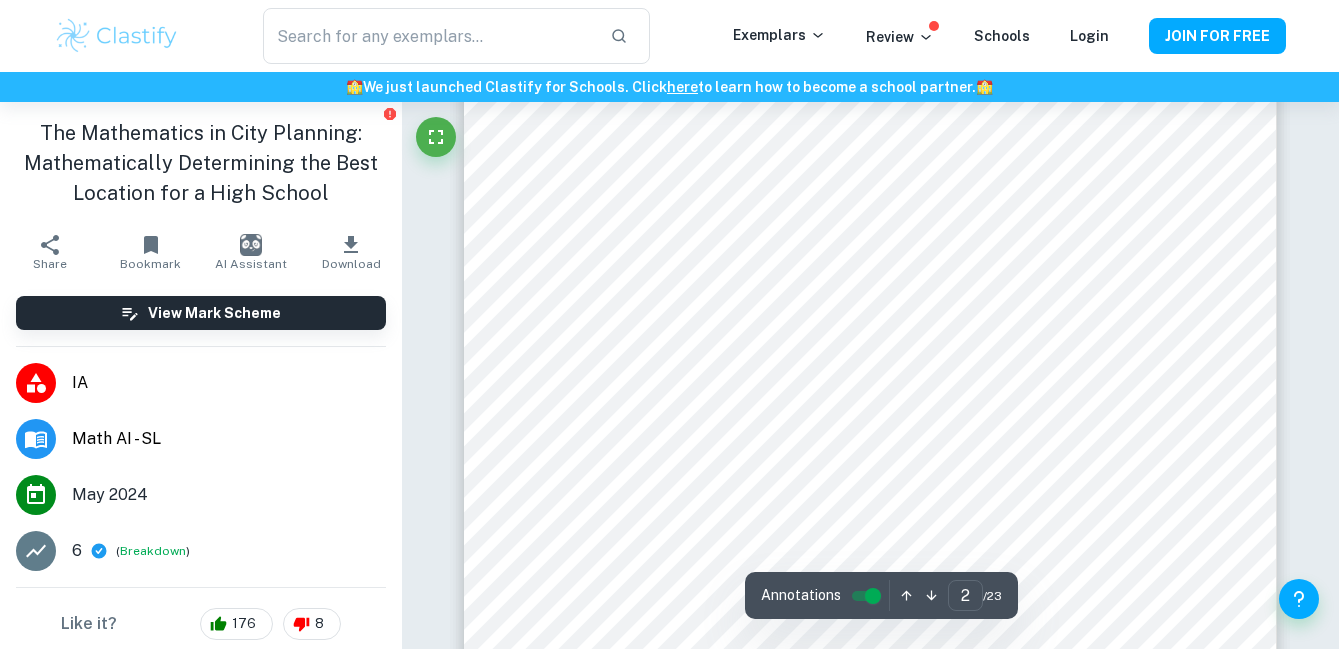 scroll, scrollTop: 1432, scrollLeft: 0, axis: vertical 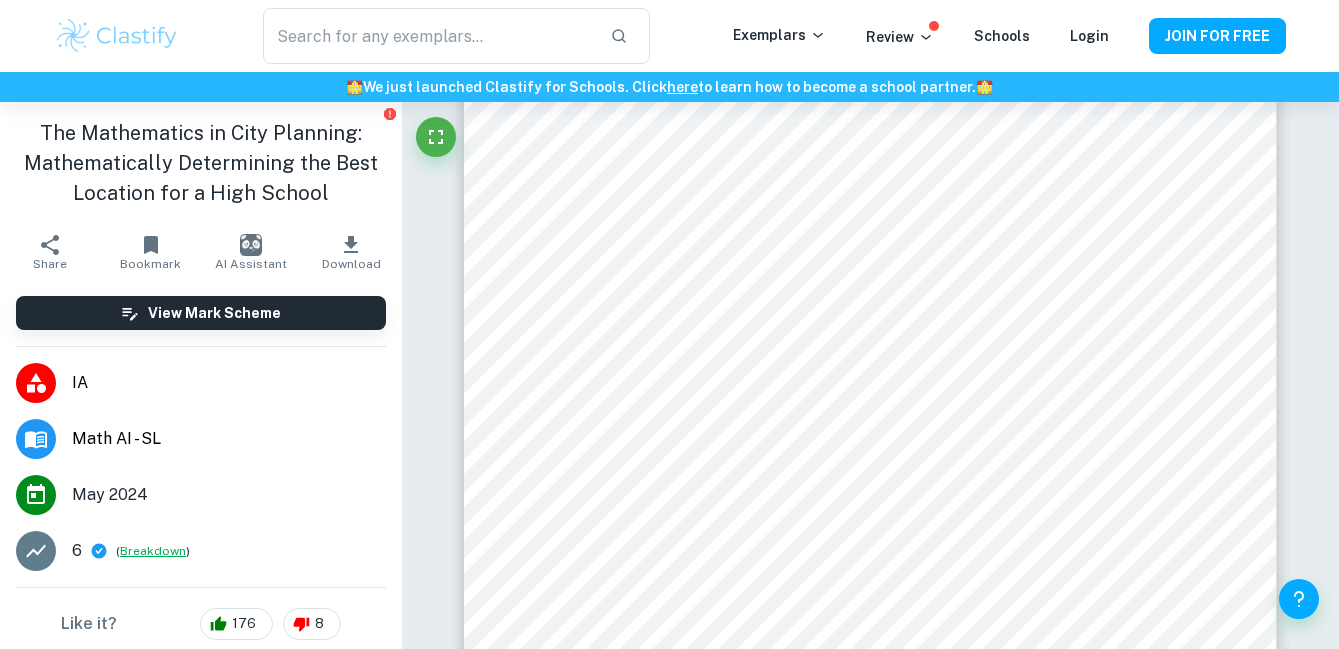 click on "Breakdown" at bounding box center (153, 551) 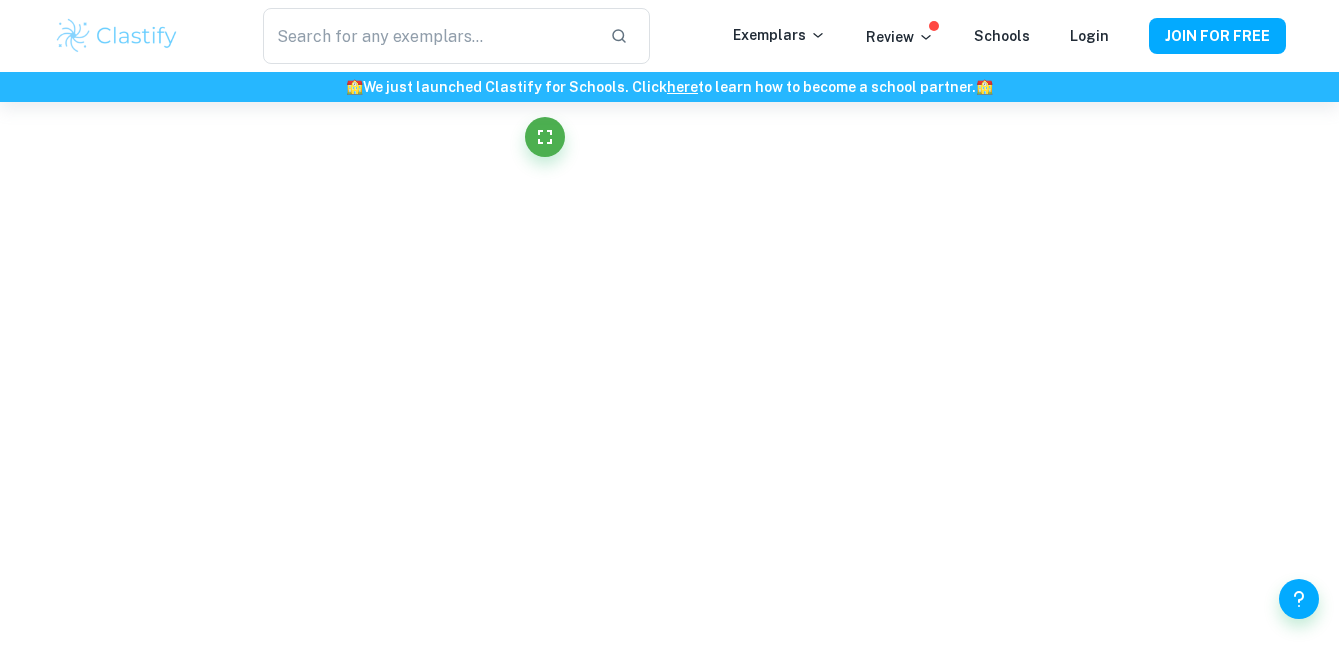 scroll, scrollTop: 1407, scrollLeft: 0, axis: vertical 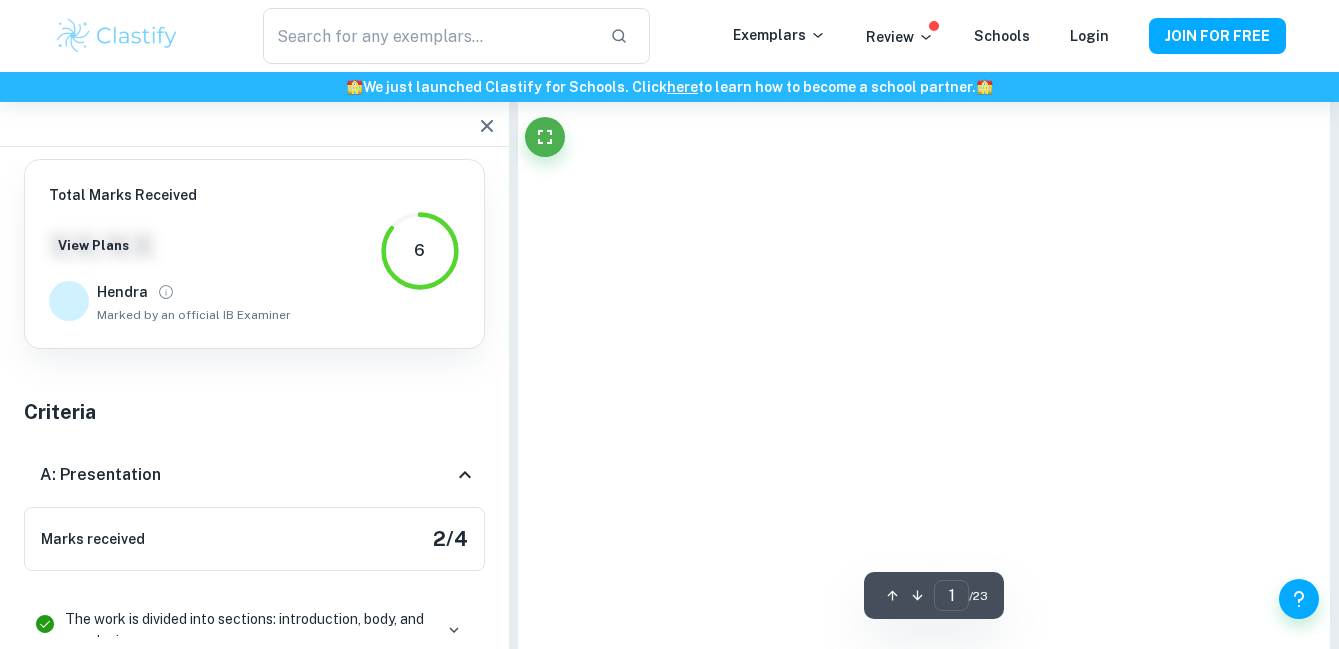 type on "2" 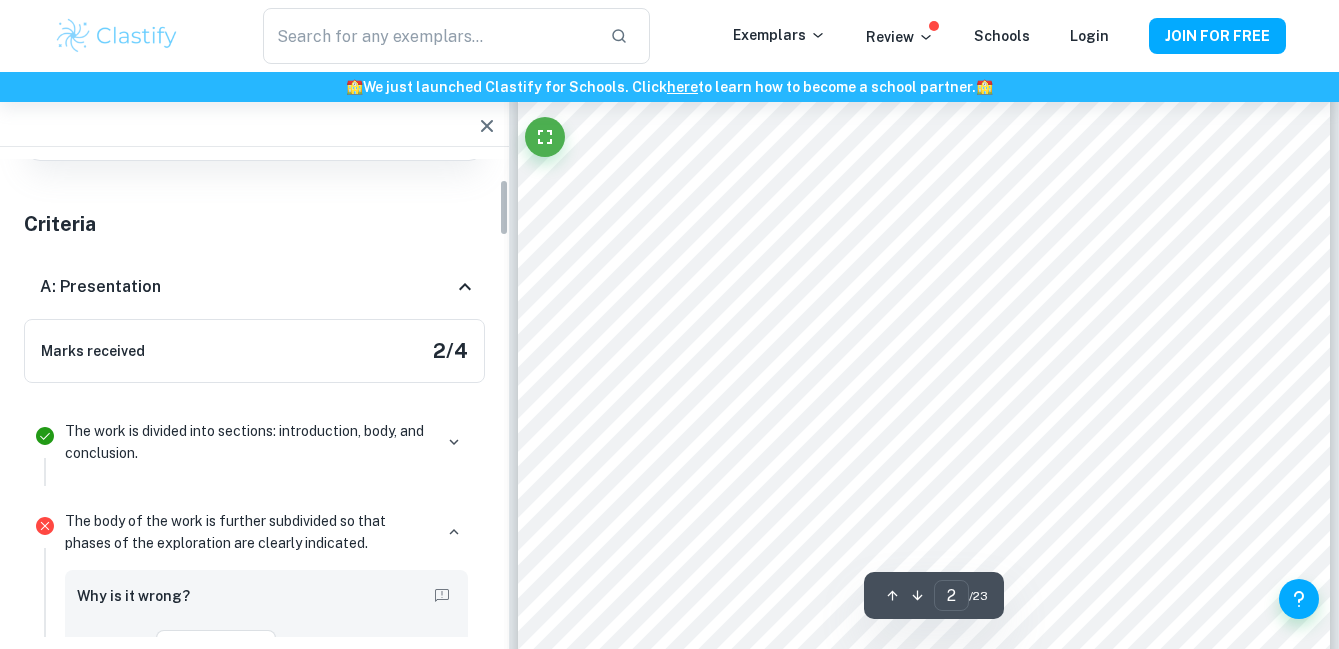 scroll, scrollTop: 195, scrollLeft: 0, axis: vertical 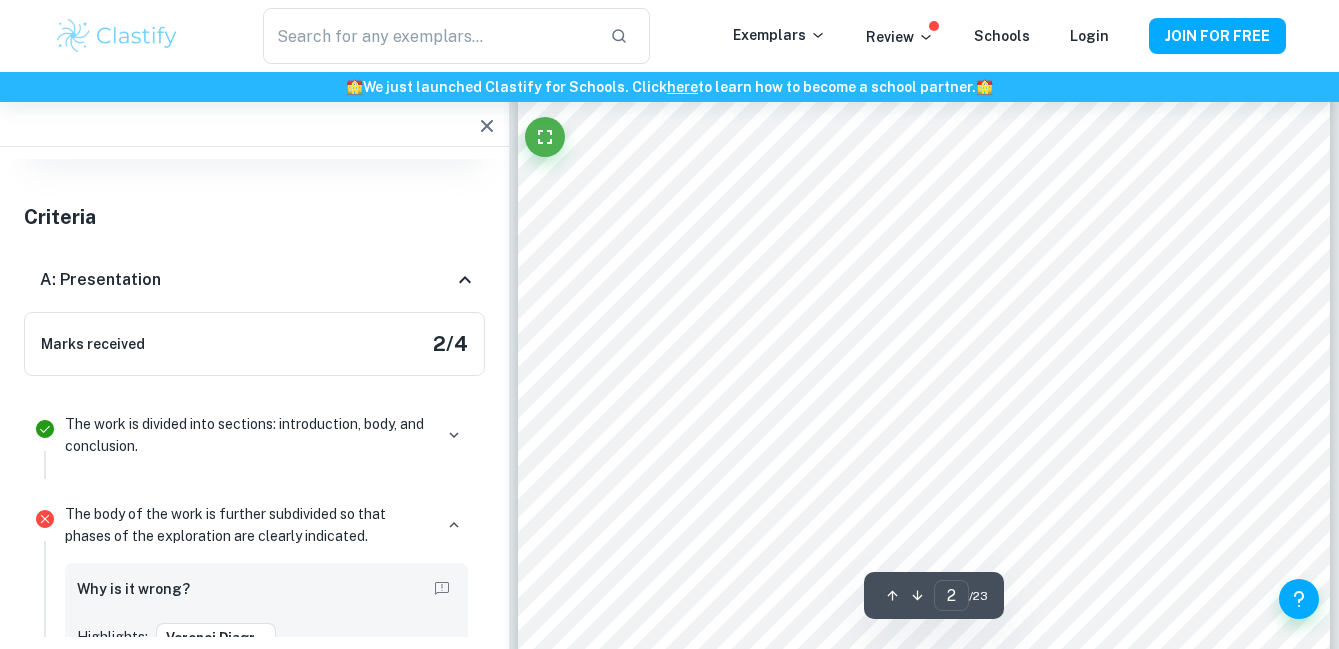 click 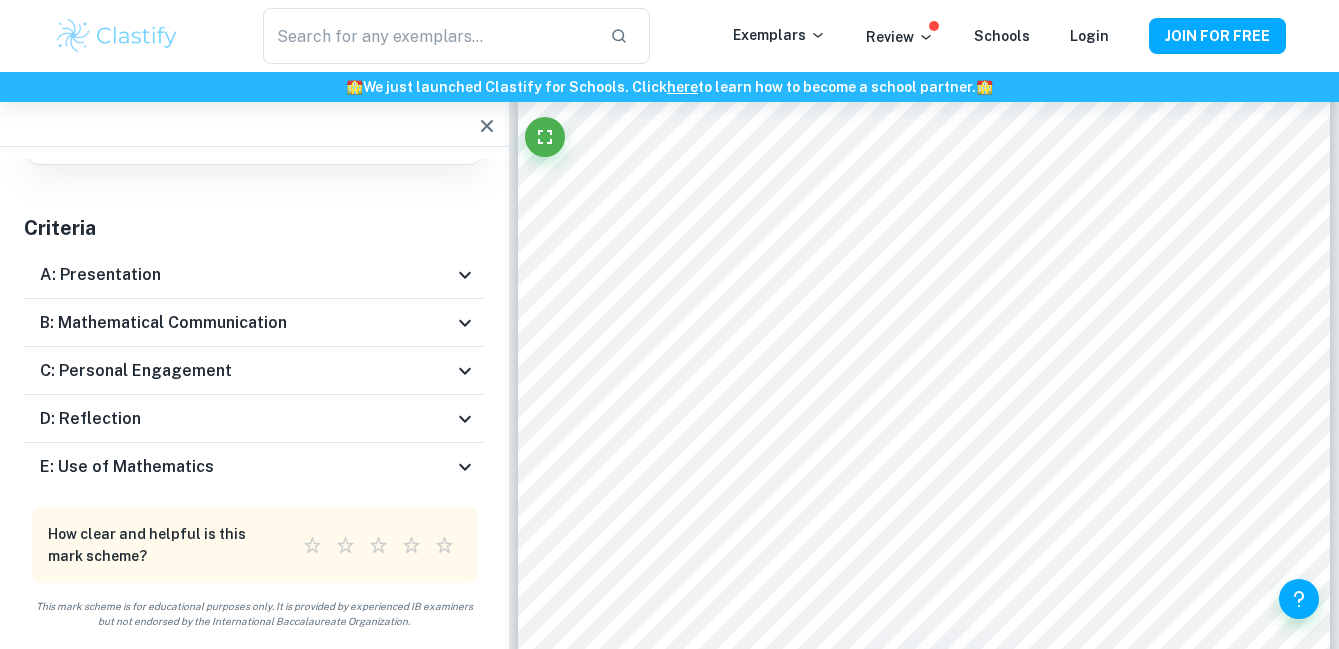 scroll, scrollTop: 184, scrollLeft: 0, axis: vertical 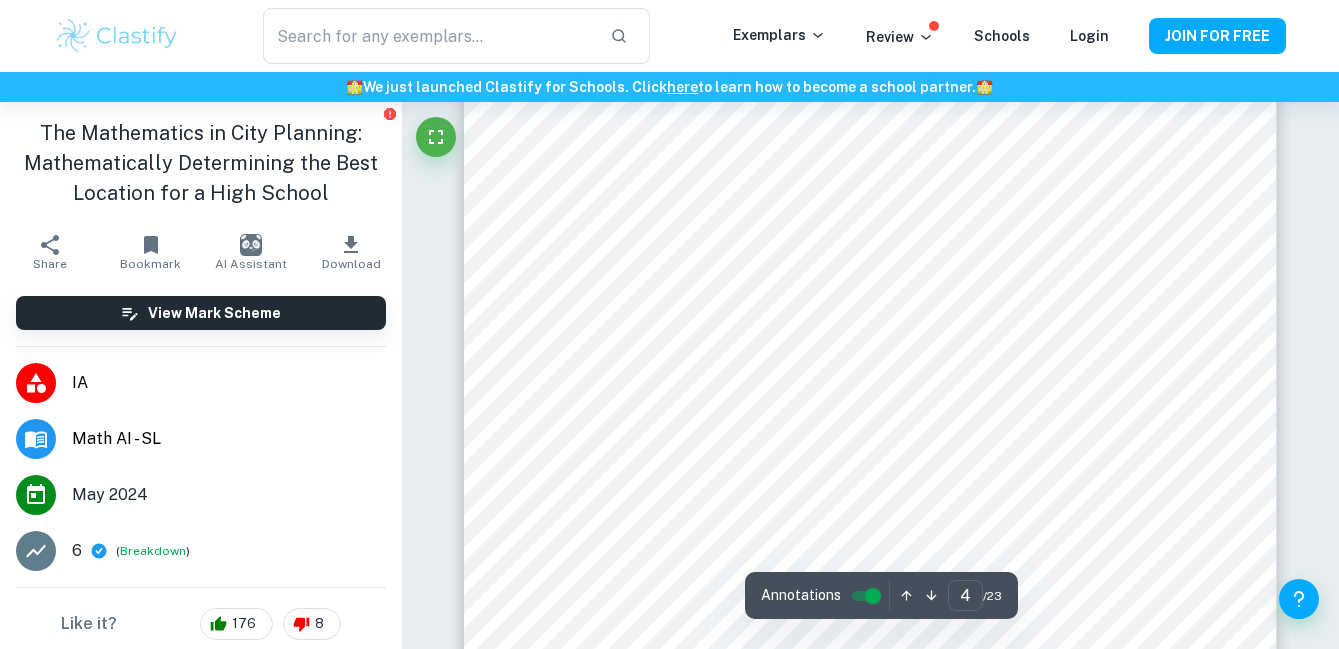 click on "​ Exemplars Review Schools Login JOIN FOR FREE" at bounding box center (669, 36) 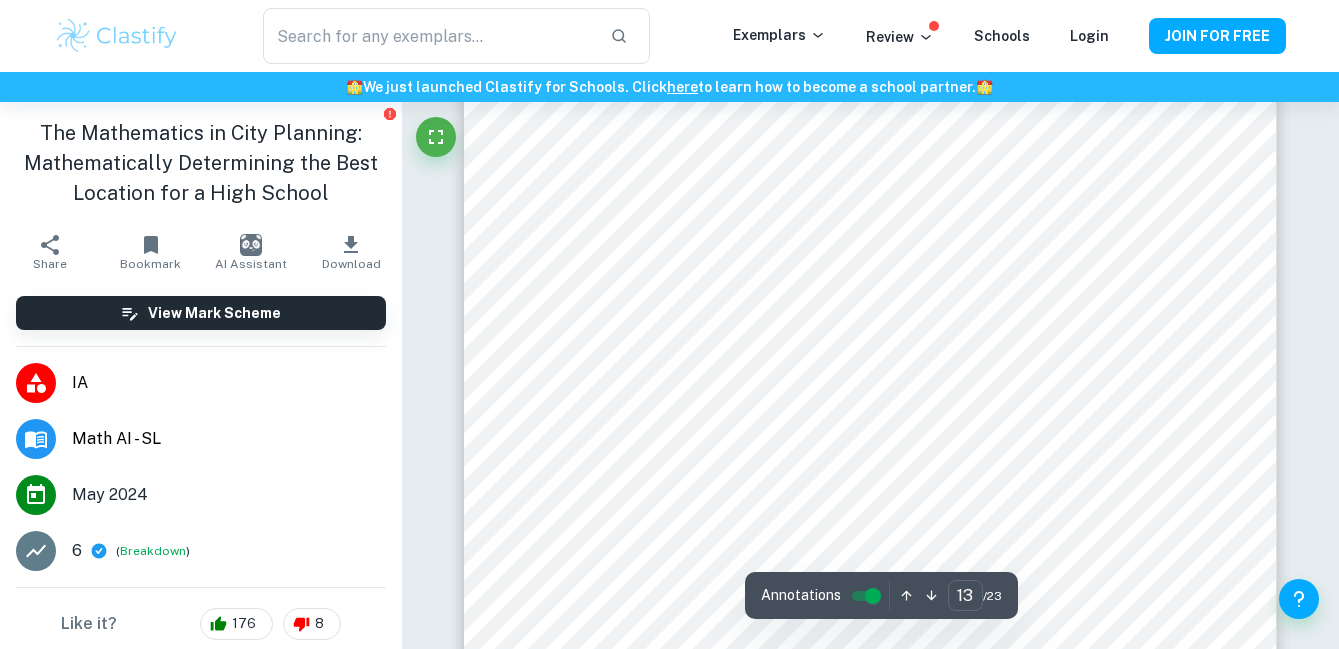 scroll, scrollTop: 14384, scrollLeft: 0, axis: vertical 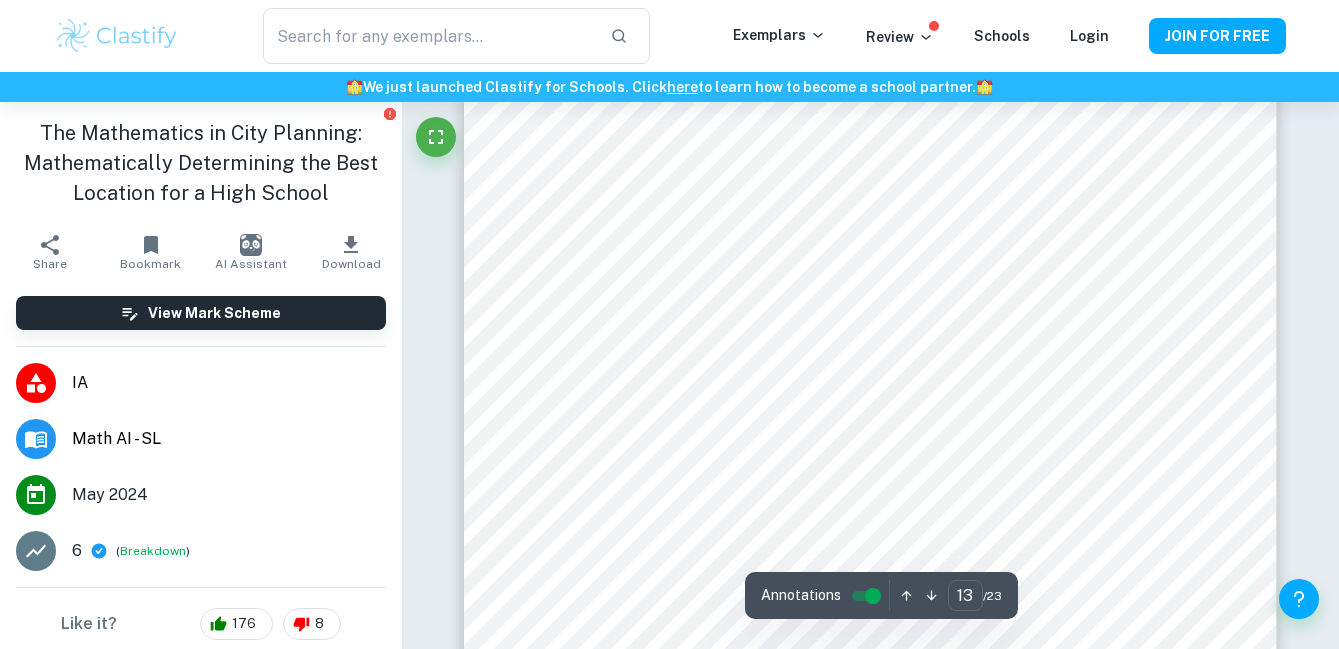 click on "​ Exemplars Review Schools Login JOIN FOR FREE" at bounding box center (669, 36) 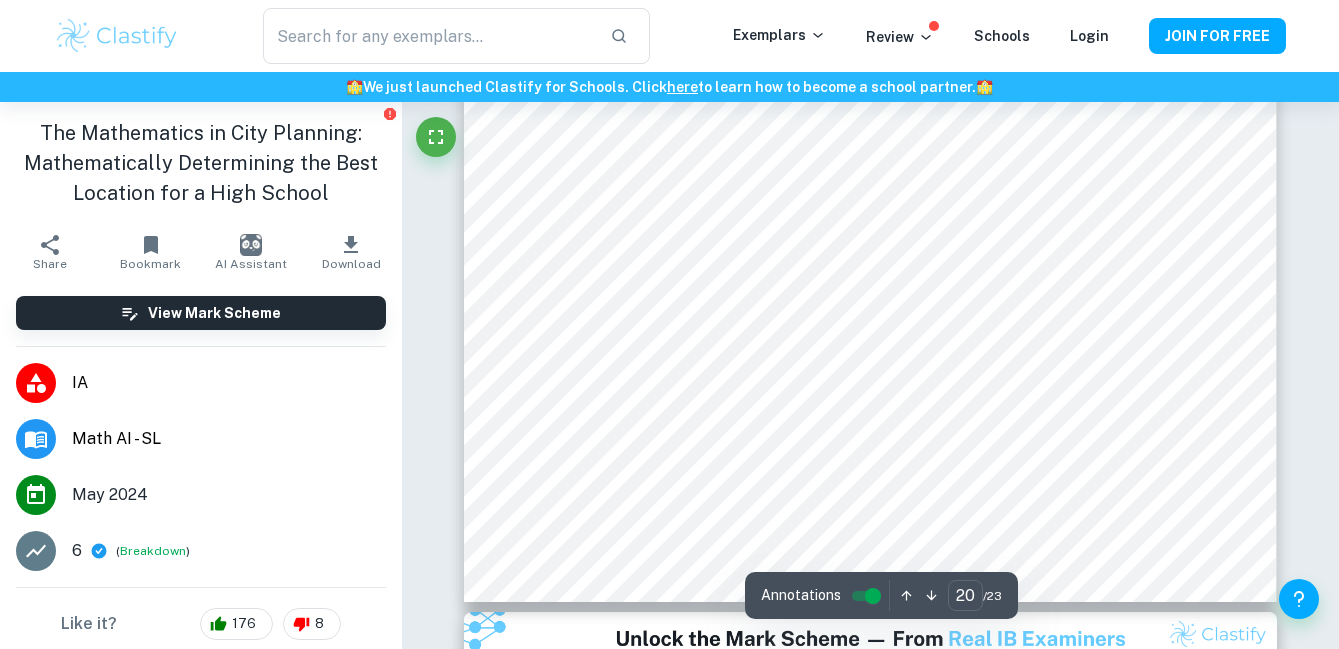 scroll, scrollTop: 23736, scrollLeft: 0, axis: vertical 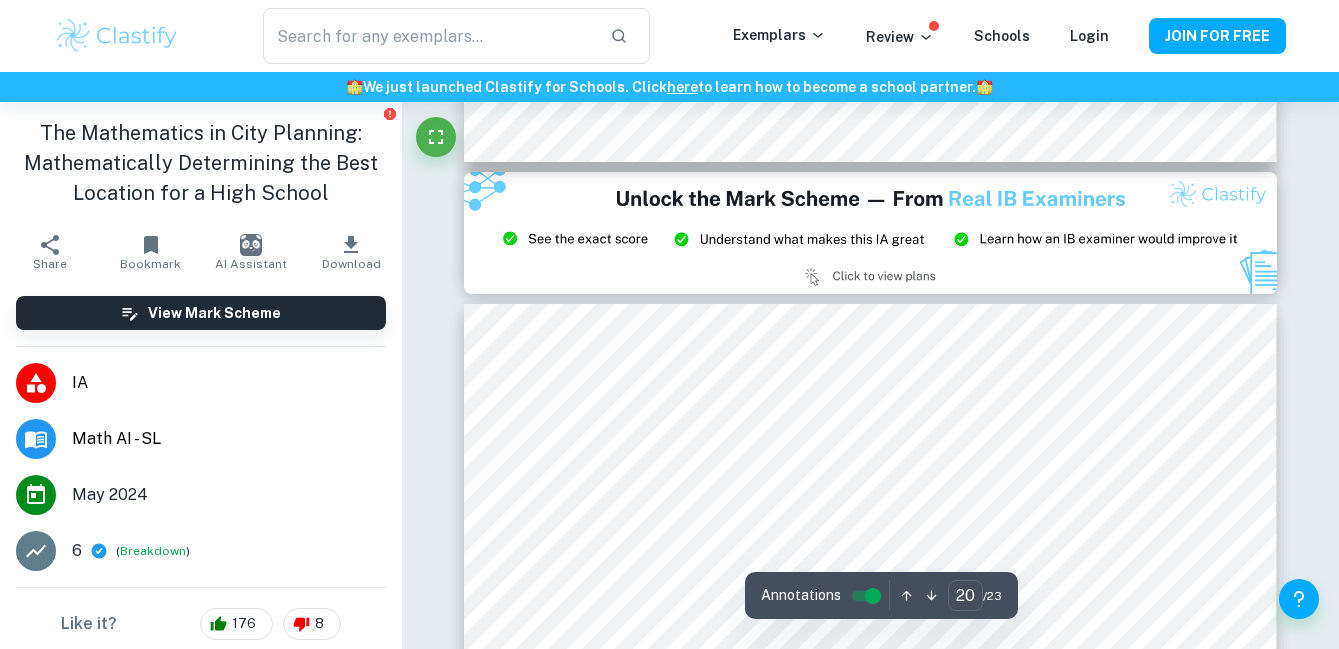 type on "21" 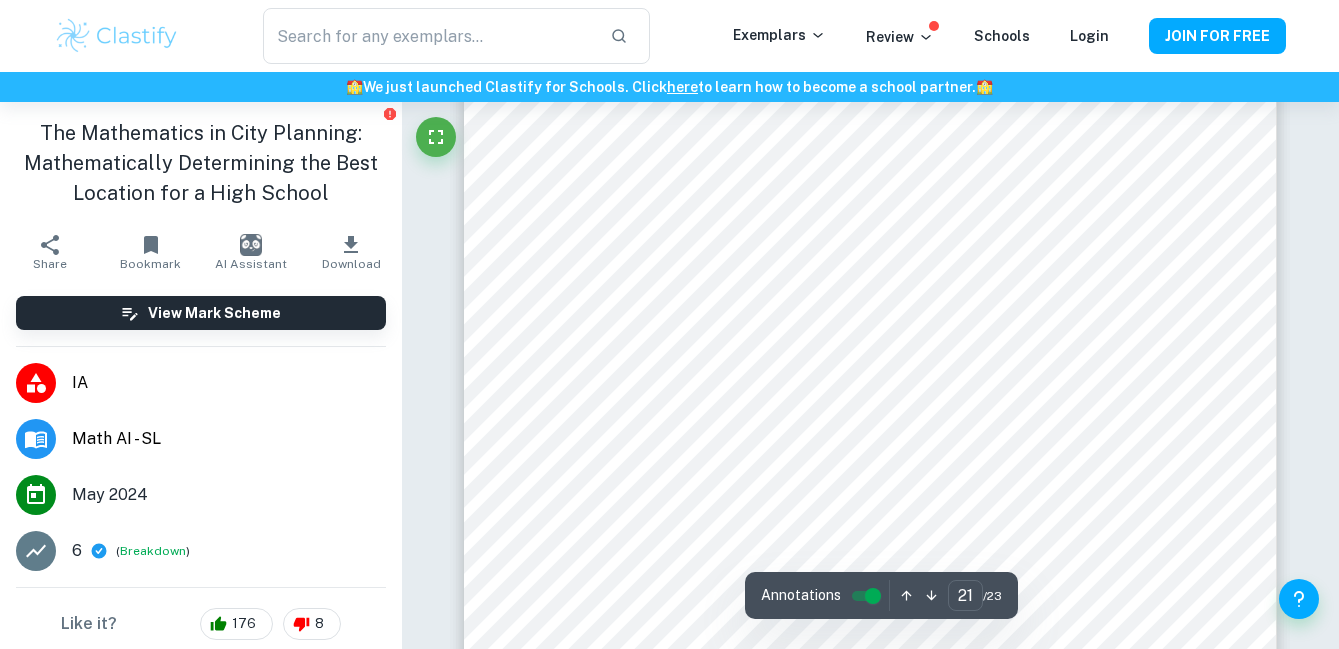 scroll, scrollTop: 23987, scrollLeft: 0, axis: vertical 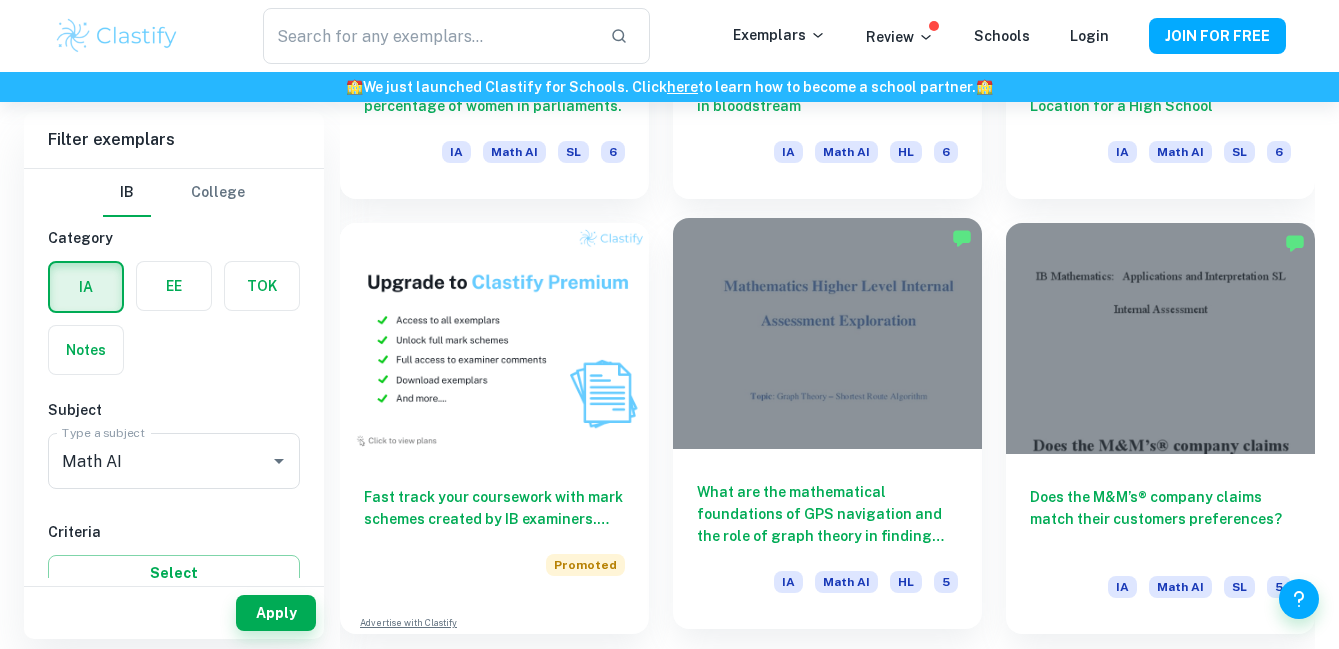 click at bounding box center [827, 334] 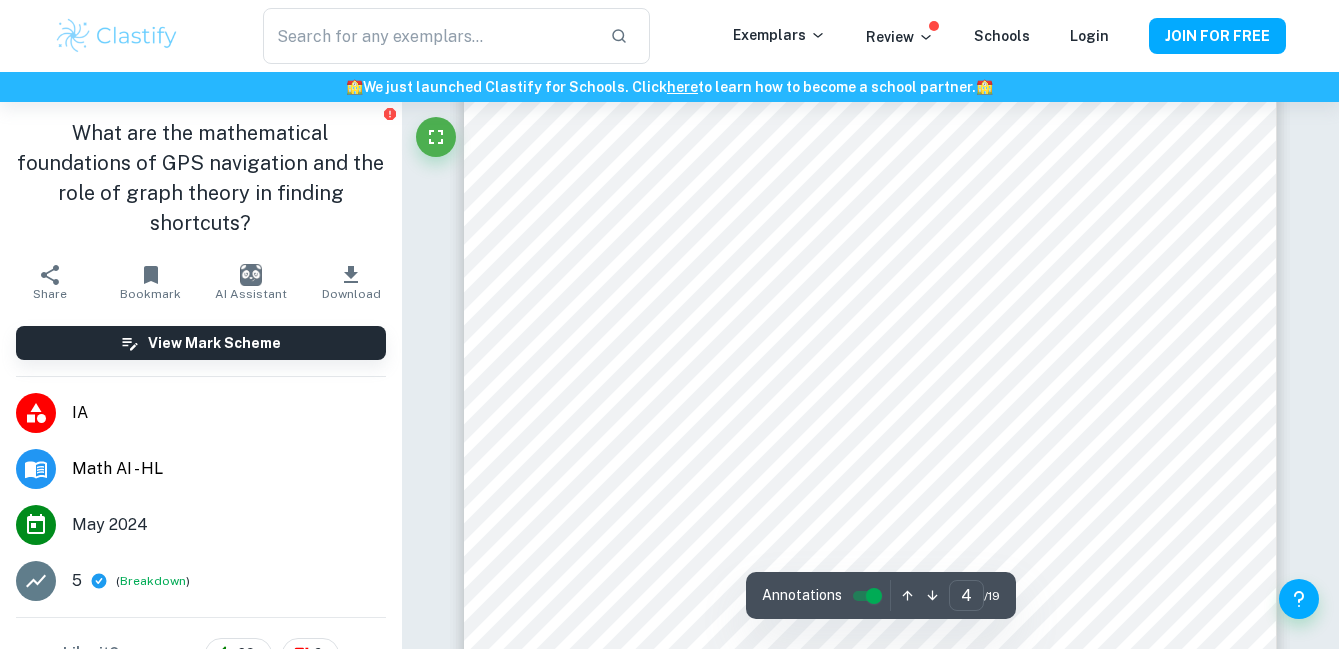 scroll, scrollTop: 3585, scrollLeft: 0, axis: vertical 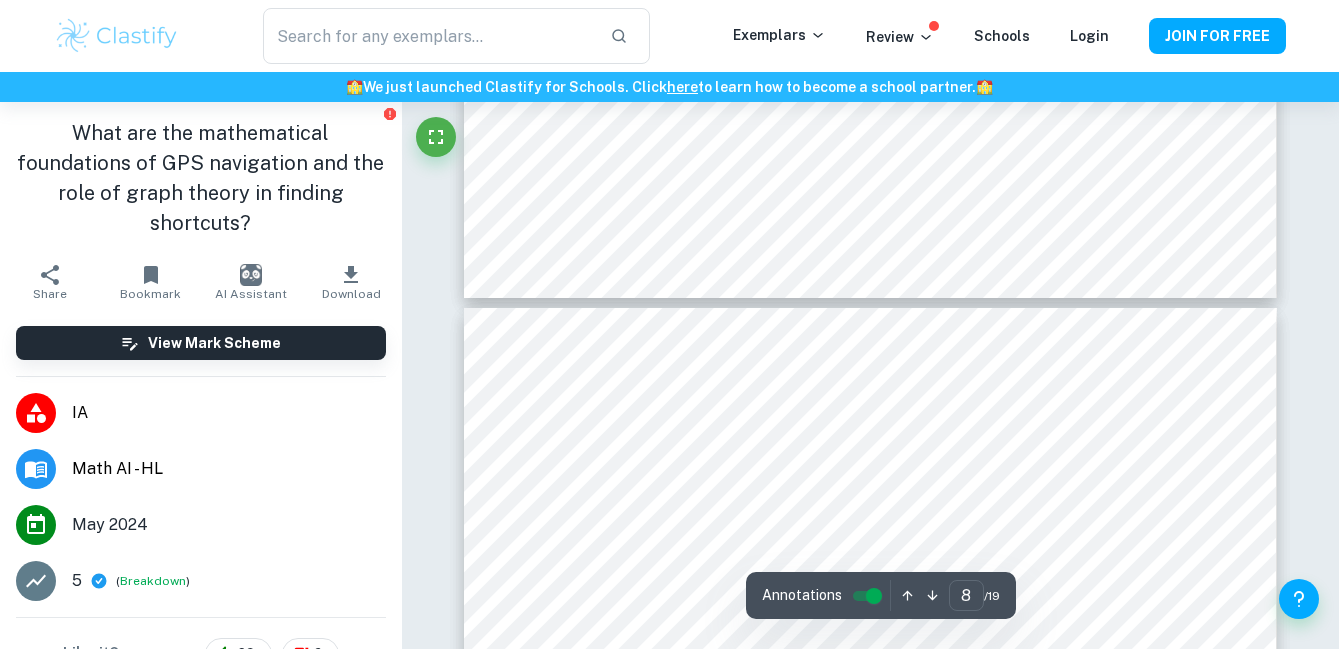 type on "7" 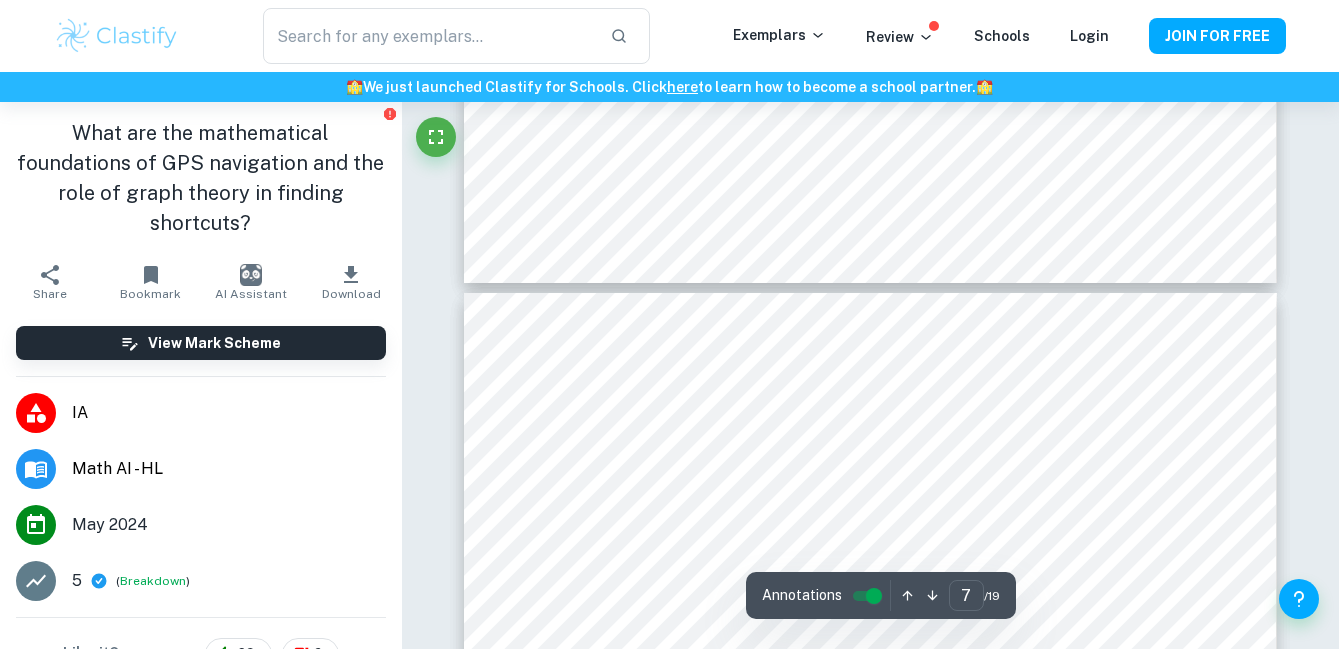 scroll, scrollTop: 6445, scrollLeft: 0, axis: vertical 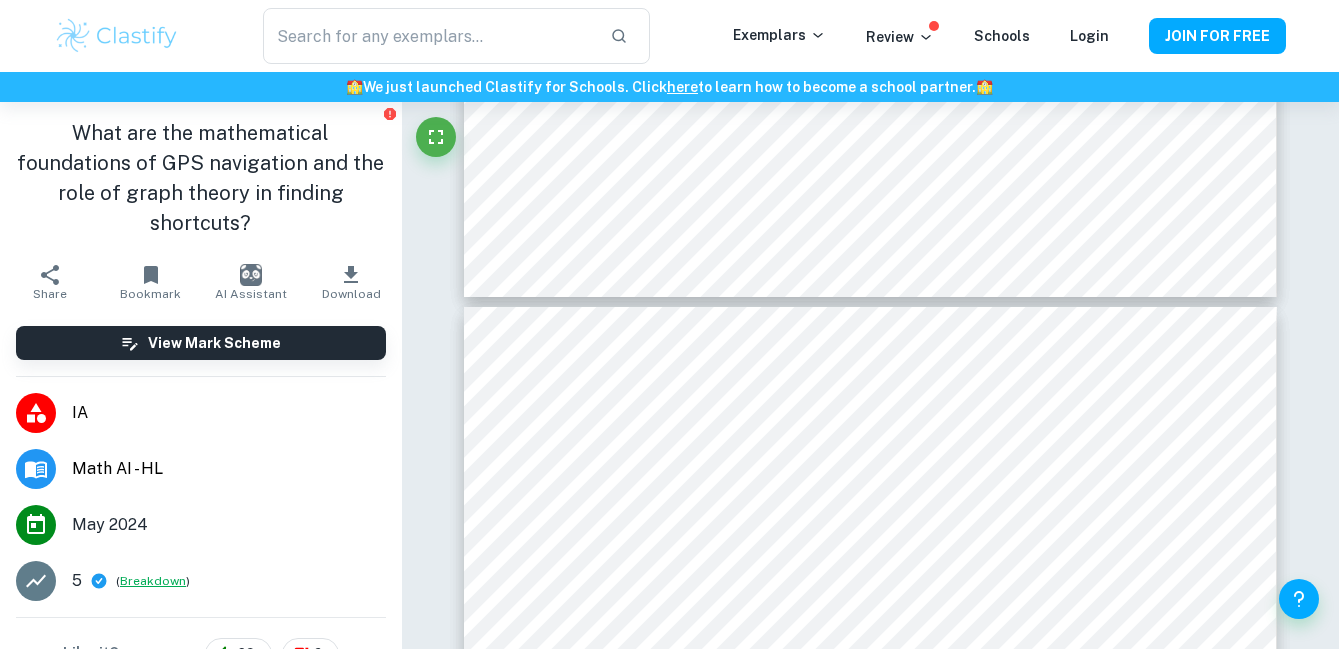 click on "Breakdown" at bounding box center (153, 581) 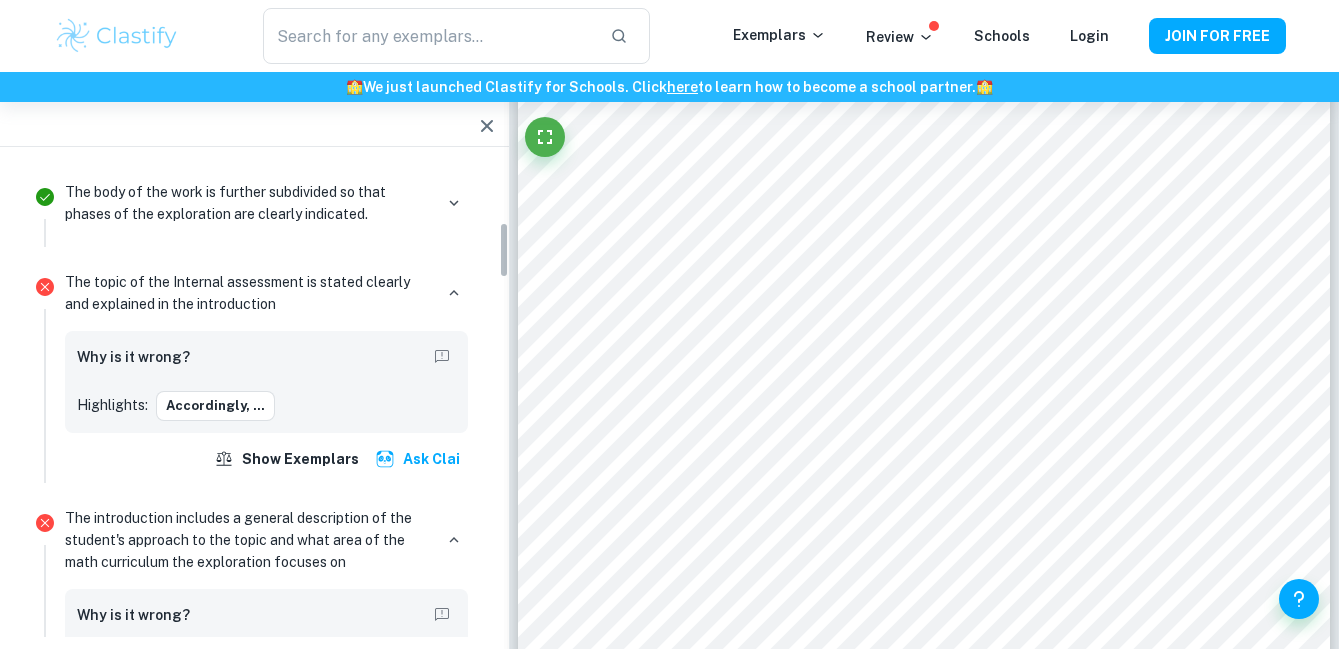 scroll, scrollTop: 548, scrollLeft: 0, axis: vertical 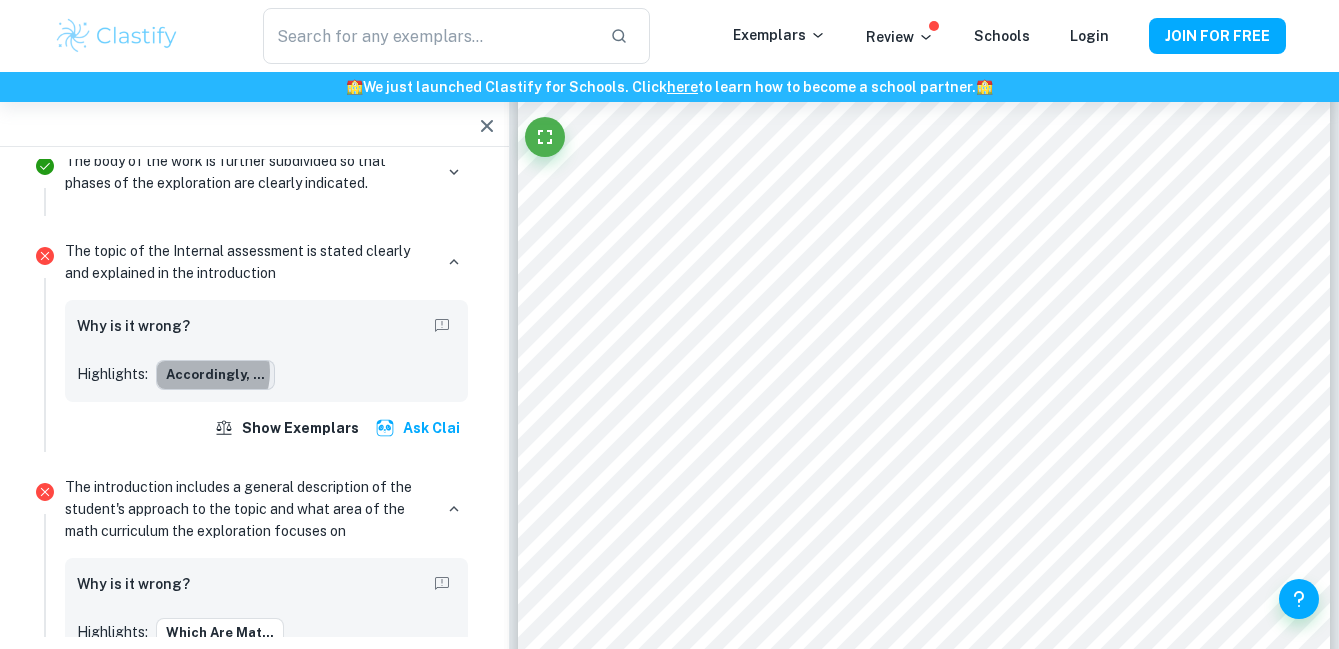 click on "Accordingly, ..." at bounding box center [215, 375] 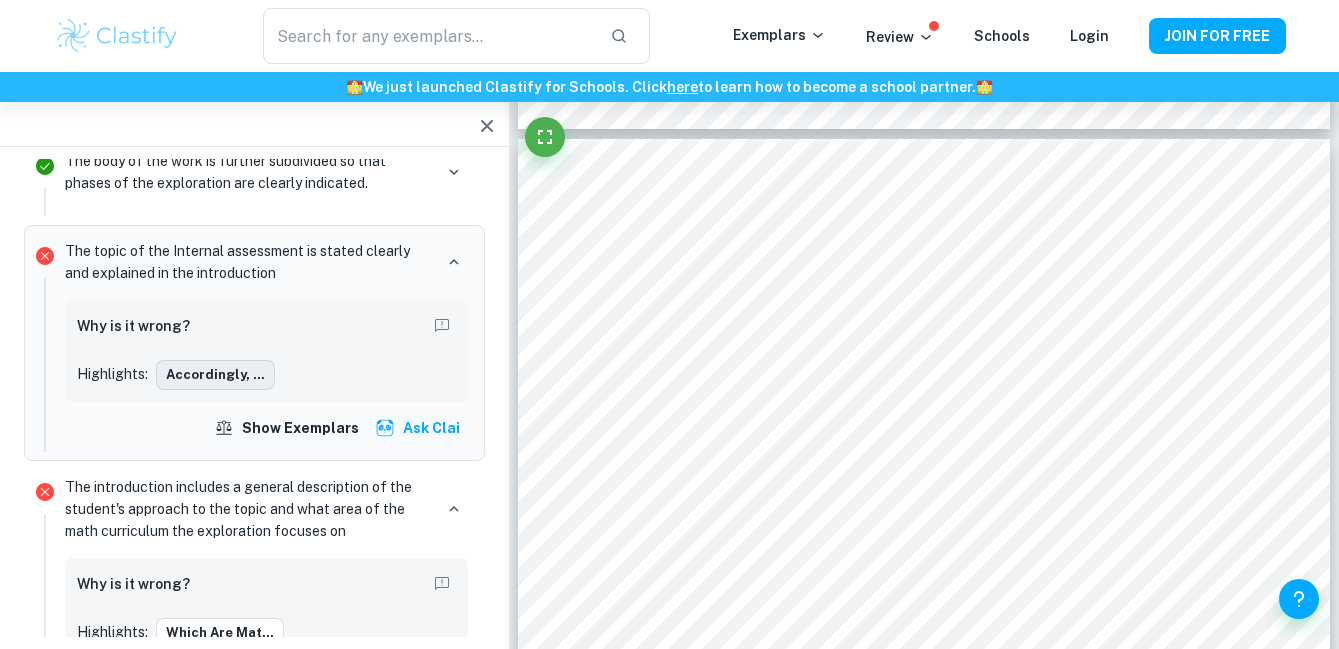 type on "4" 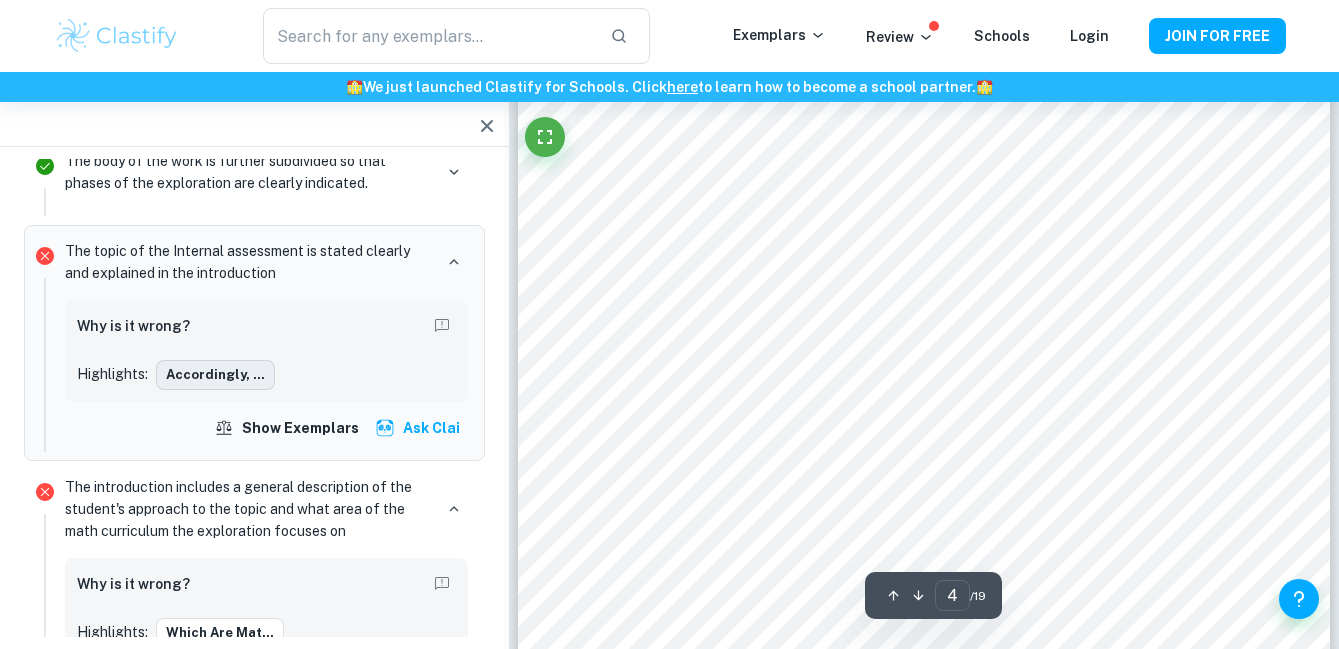 scroll, scrollTop: 3173, scrollLeft: 0, axis: vertical 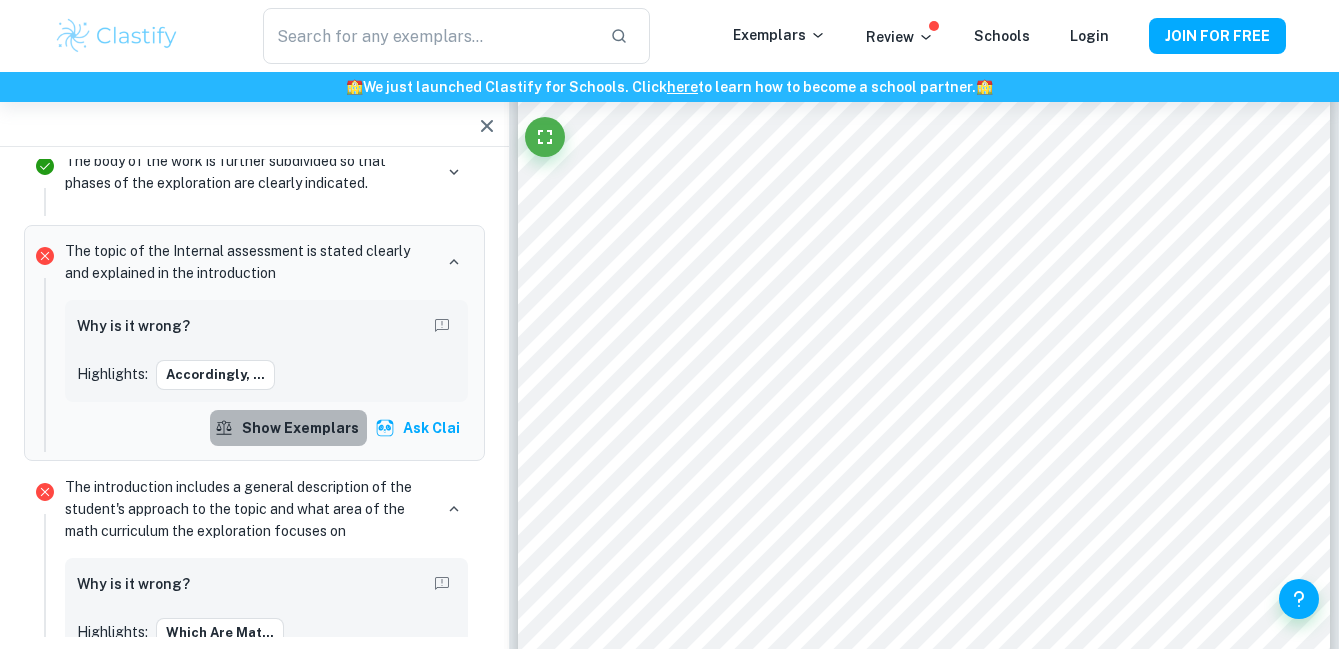 click on "Show exemplars" at bounding box center [288, 428] 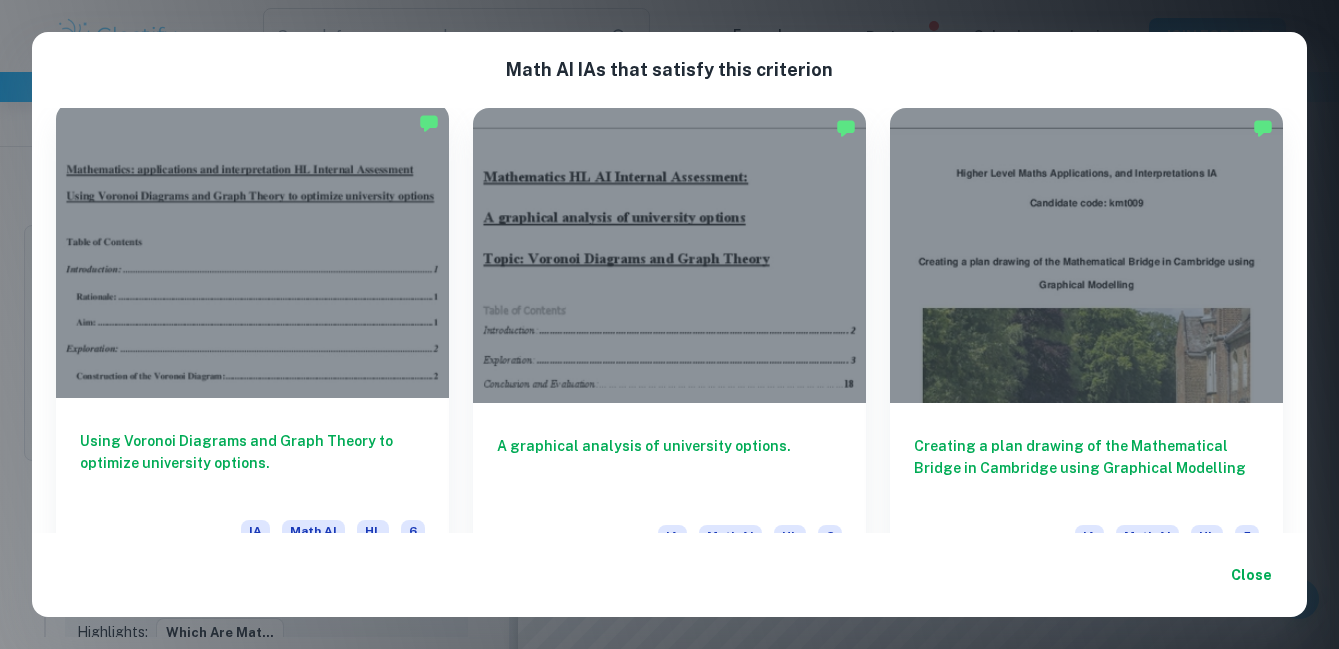 click at bounding box center (252, 250) 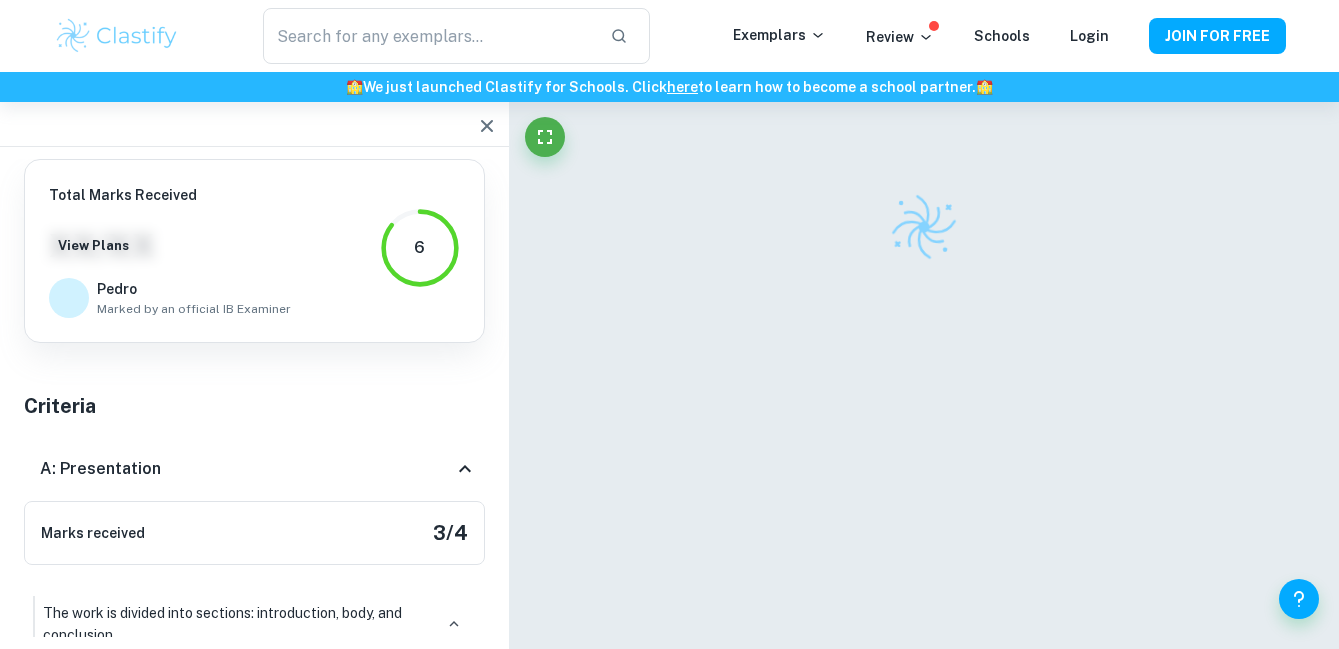 scroll, scrollTop: 0, scrollLeft: 0, axis: both 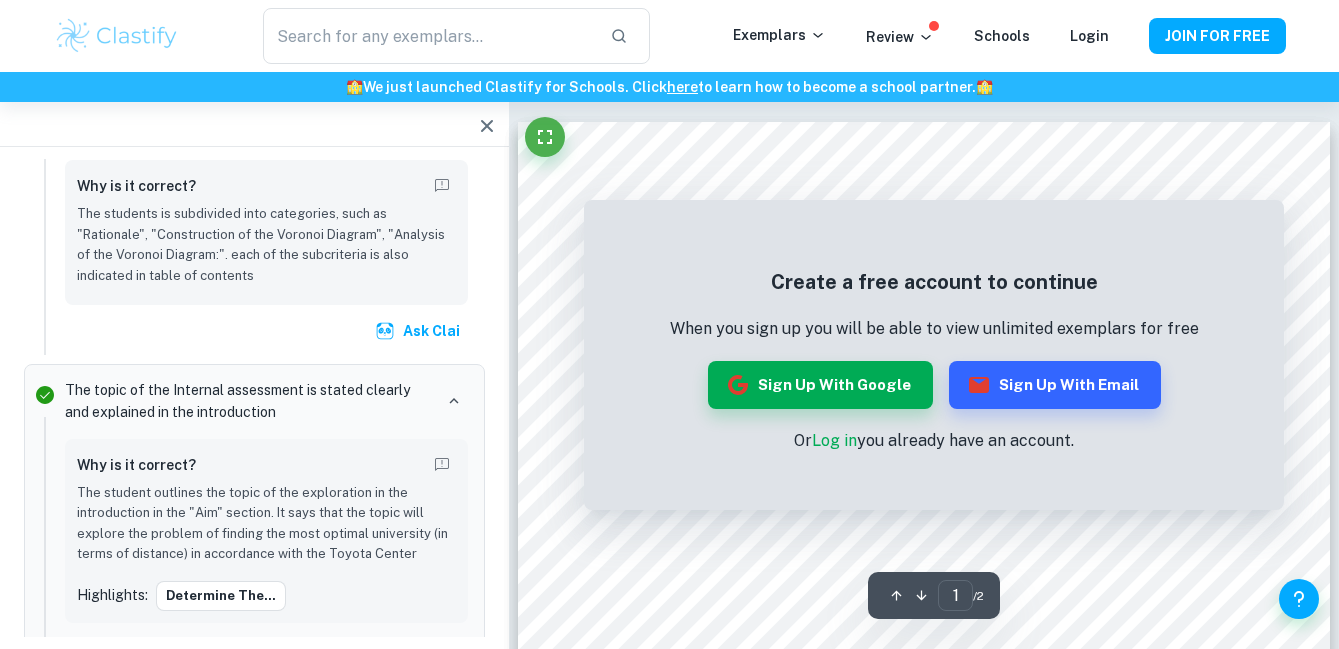 click 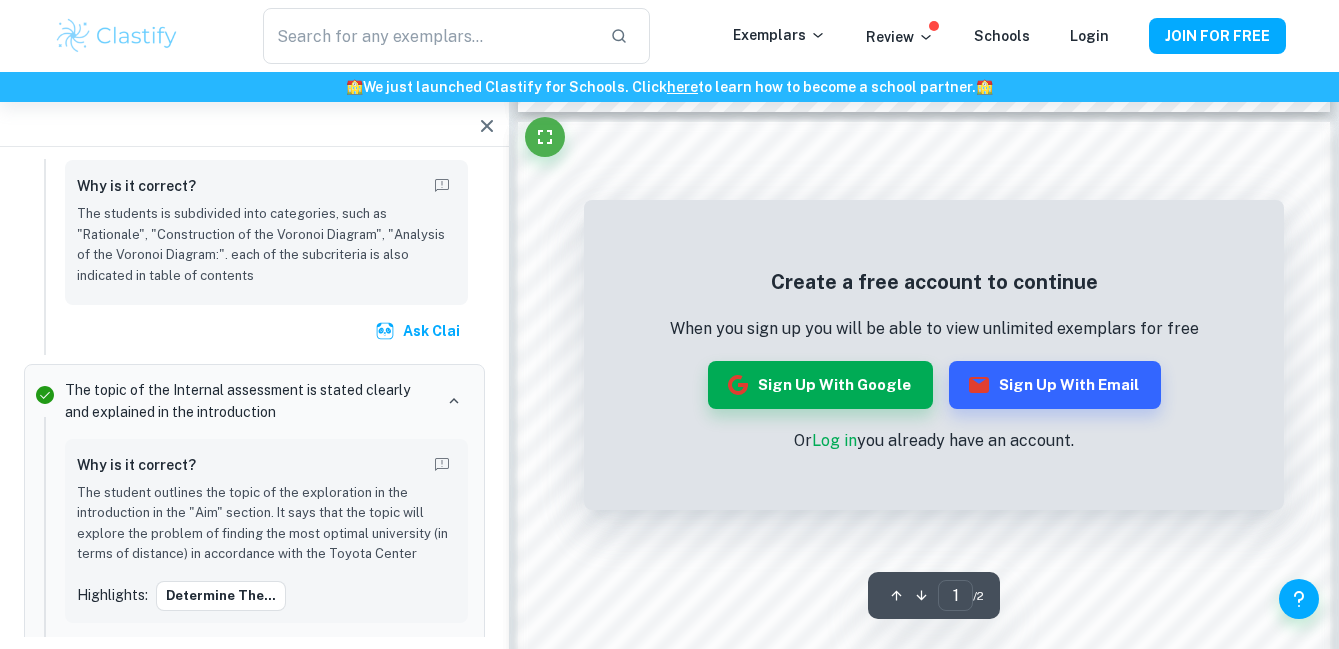 click 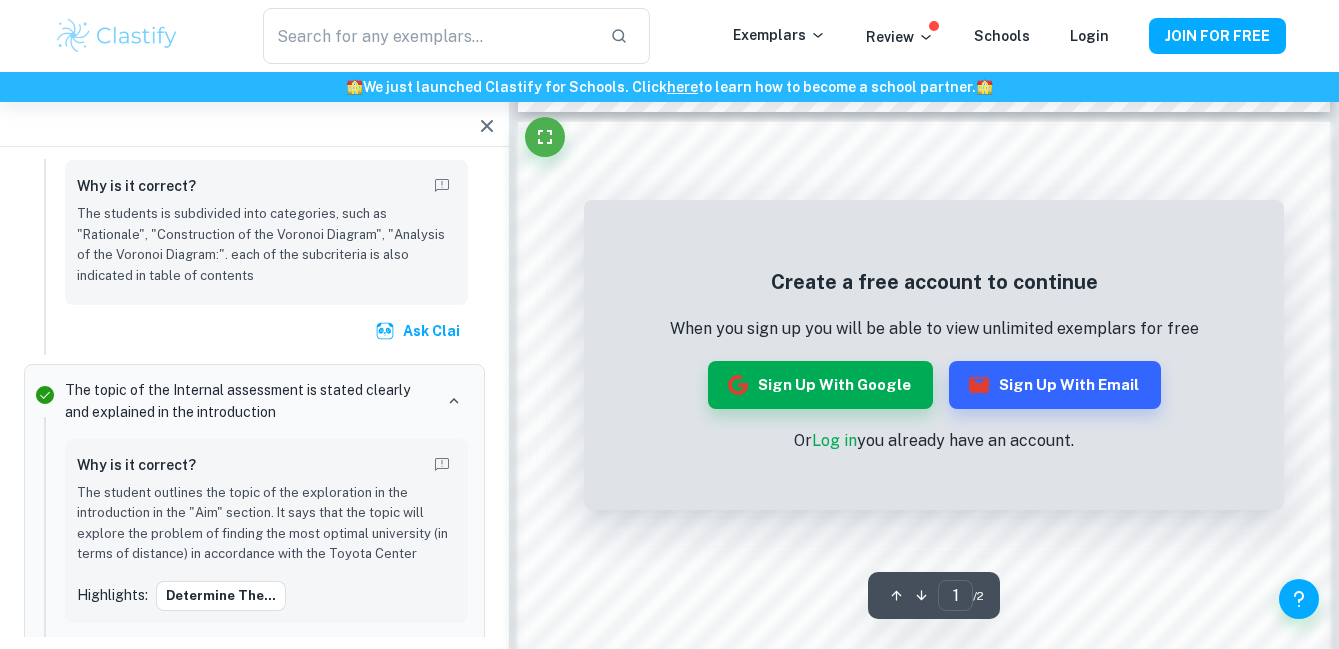 click 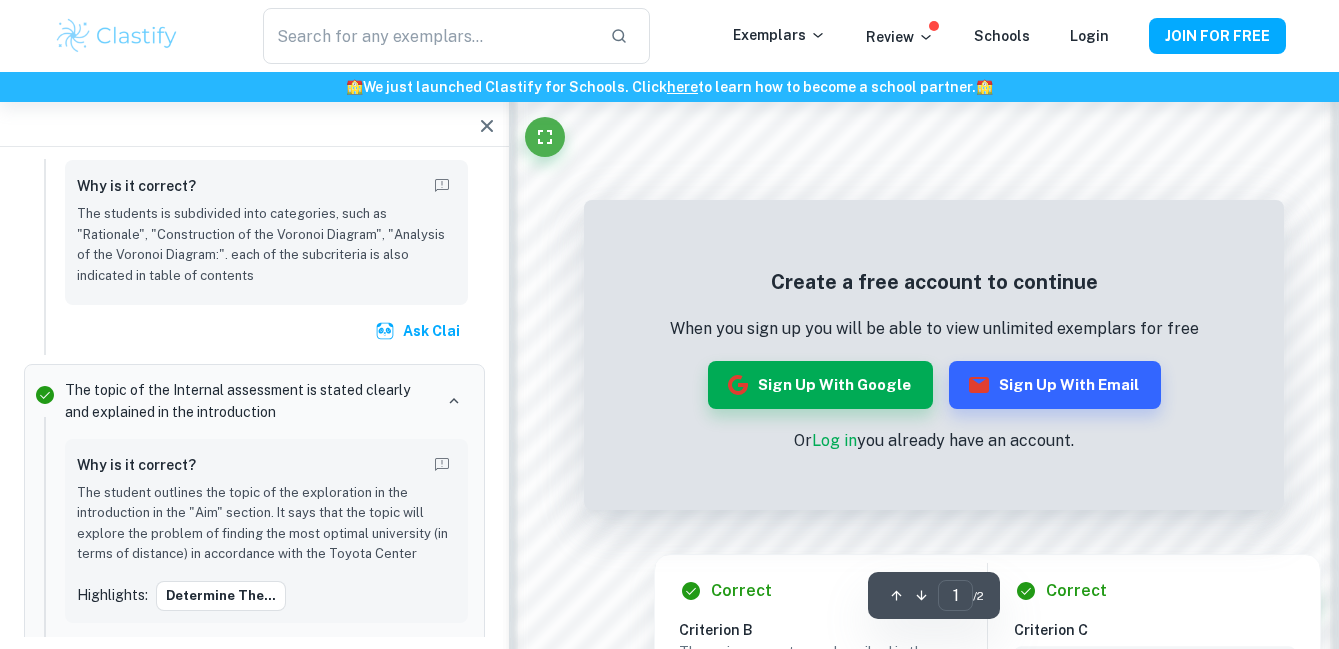 scroll, scrollTop: 1436, scrollLeft: 0, axis: vertical 